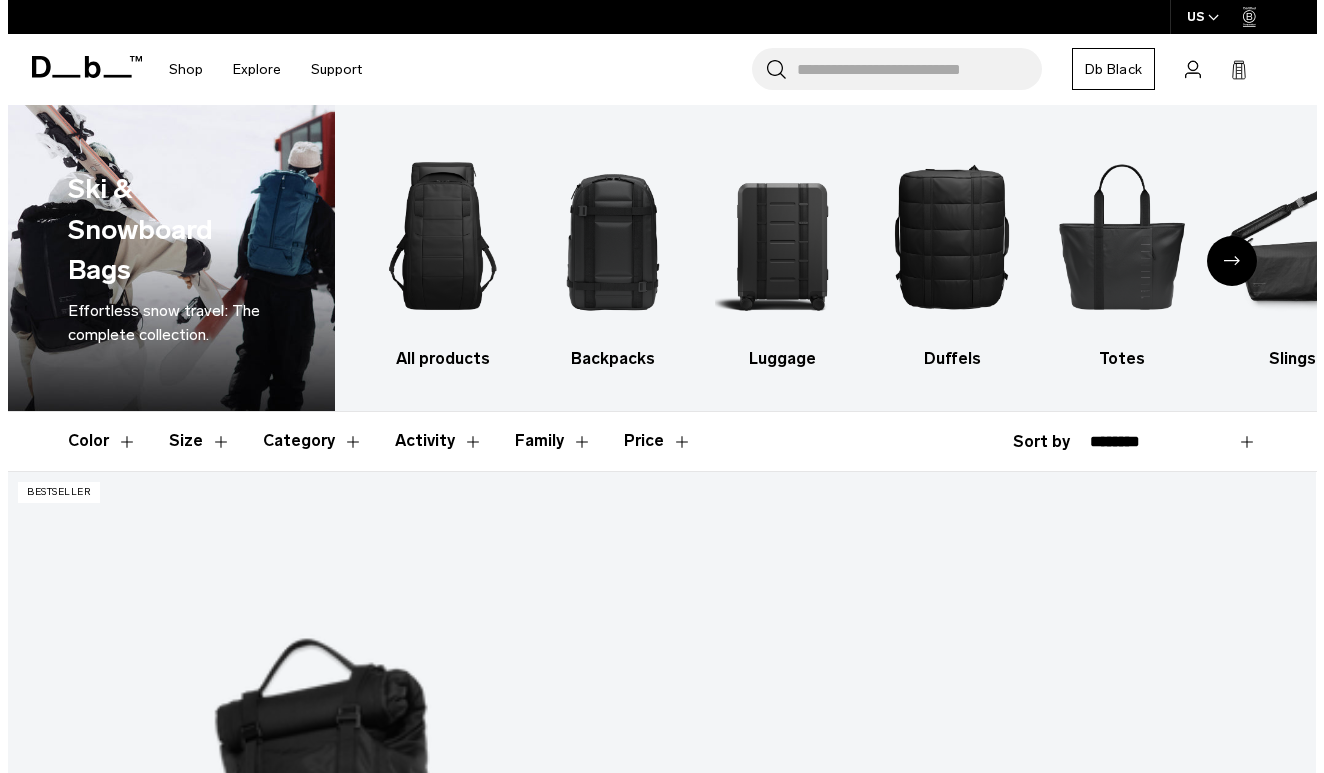 scroll, scrollTop: 354, scrollLeft: 0, axis: vertical 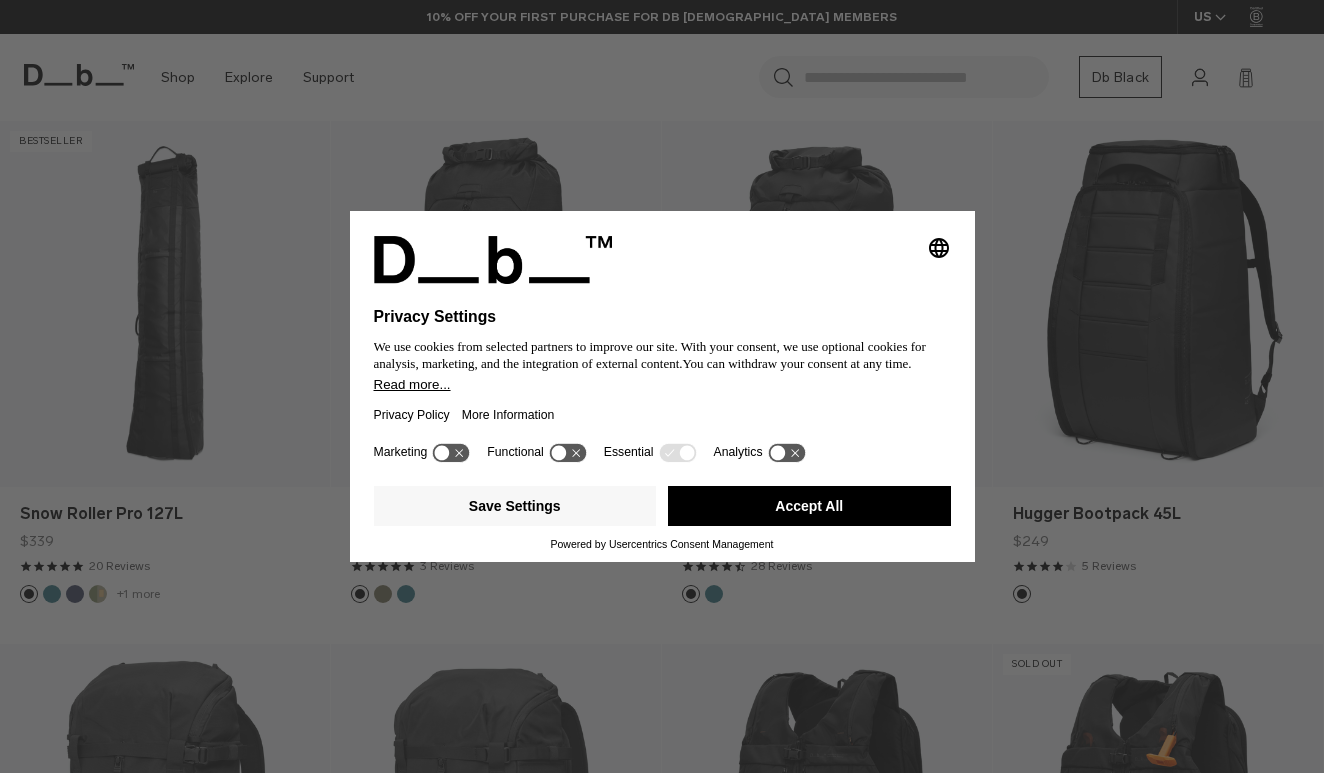 click on "Accept All" at bounding box center [809, 506] 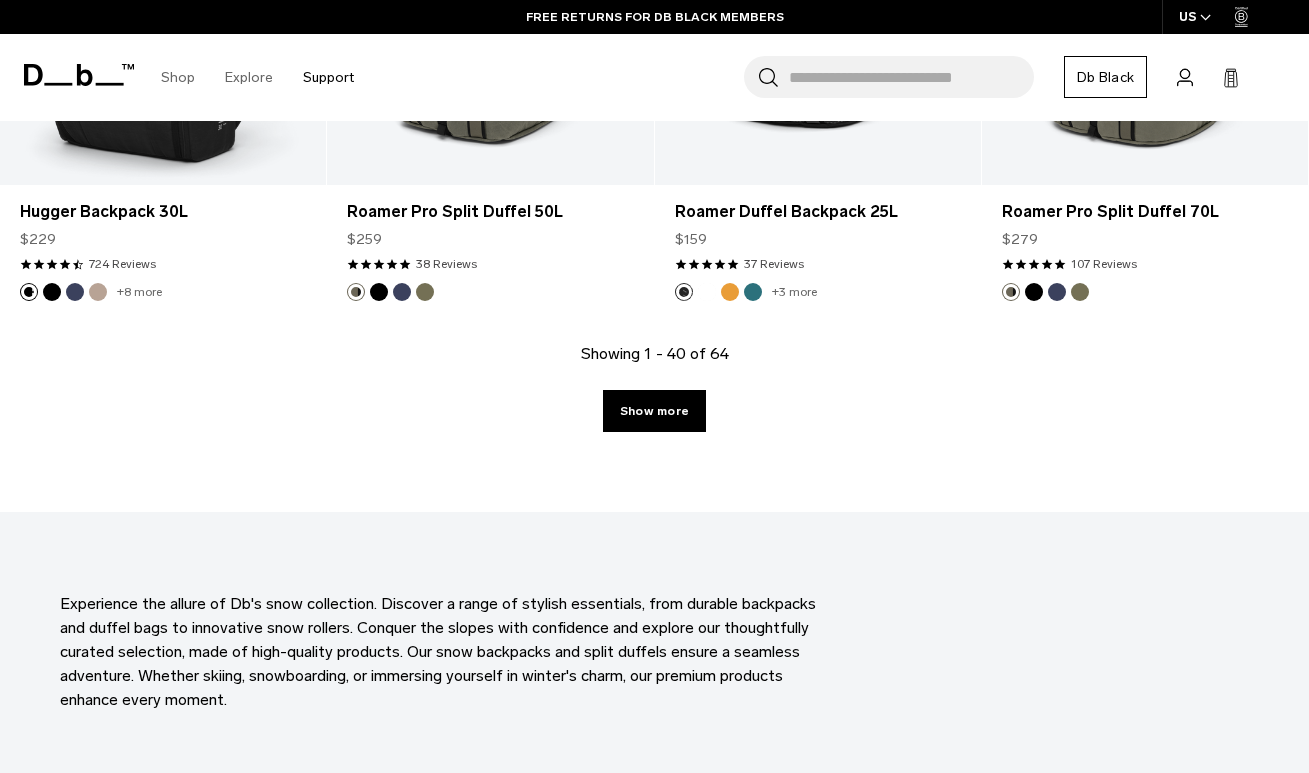 scroll, scrollTop: 5473, scrollLeft: 0, axis: vertical 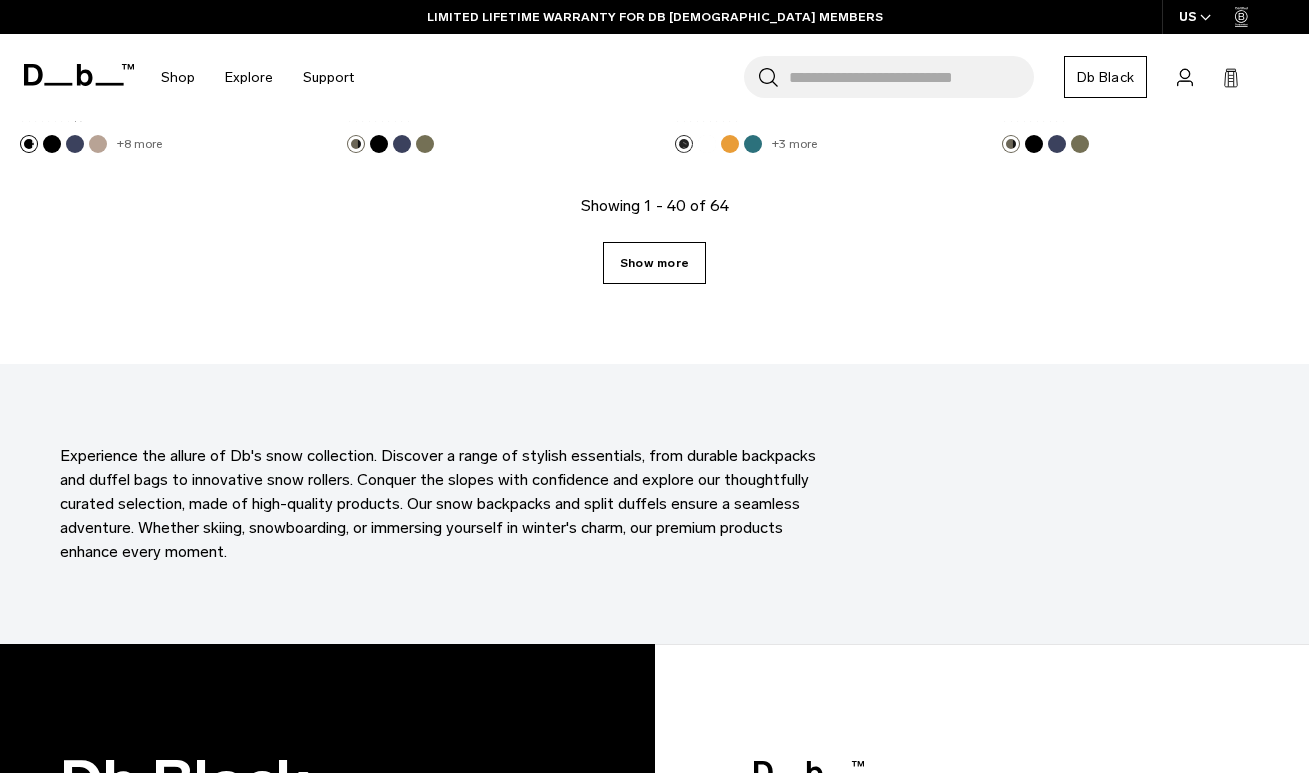 click on "Show more" at bounding box center (654, 263) 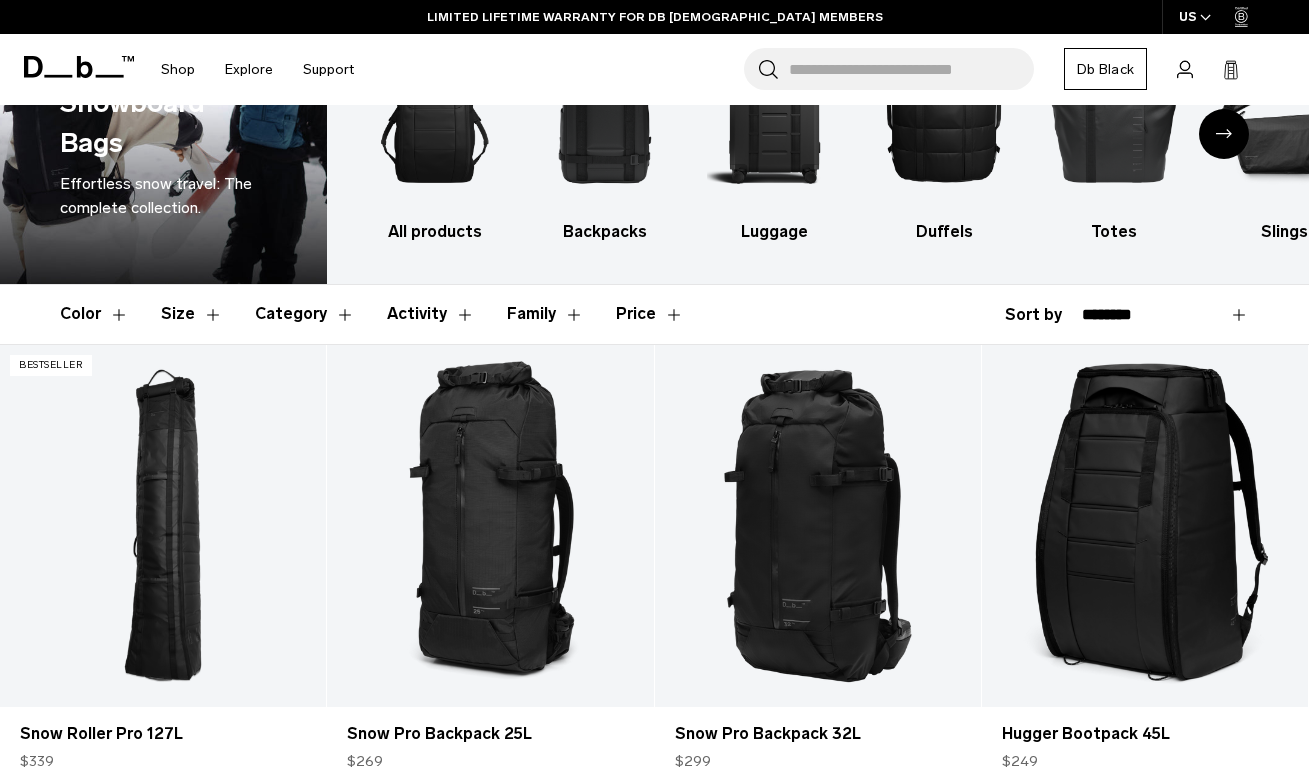 scroll, scrollTop: 0, scrollLeft: 0, axis: both 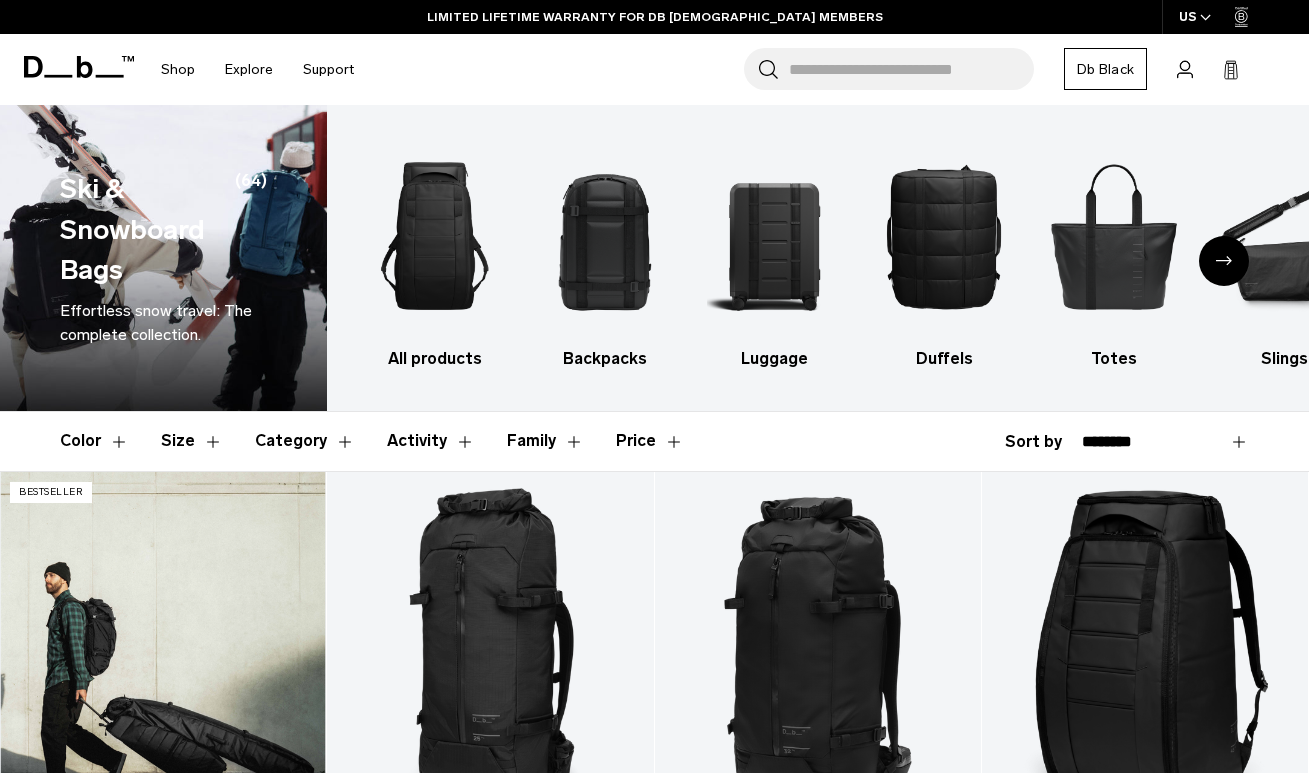 click at bounding box center (163, 653) 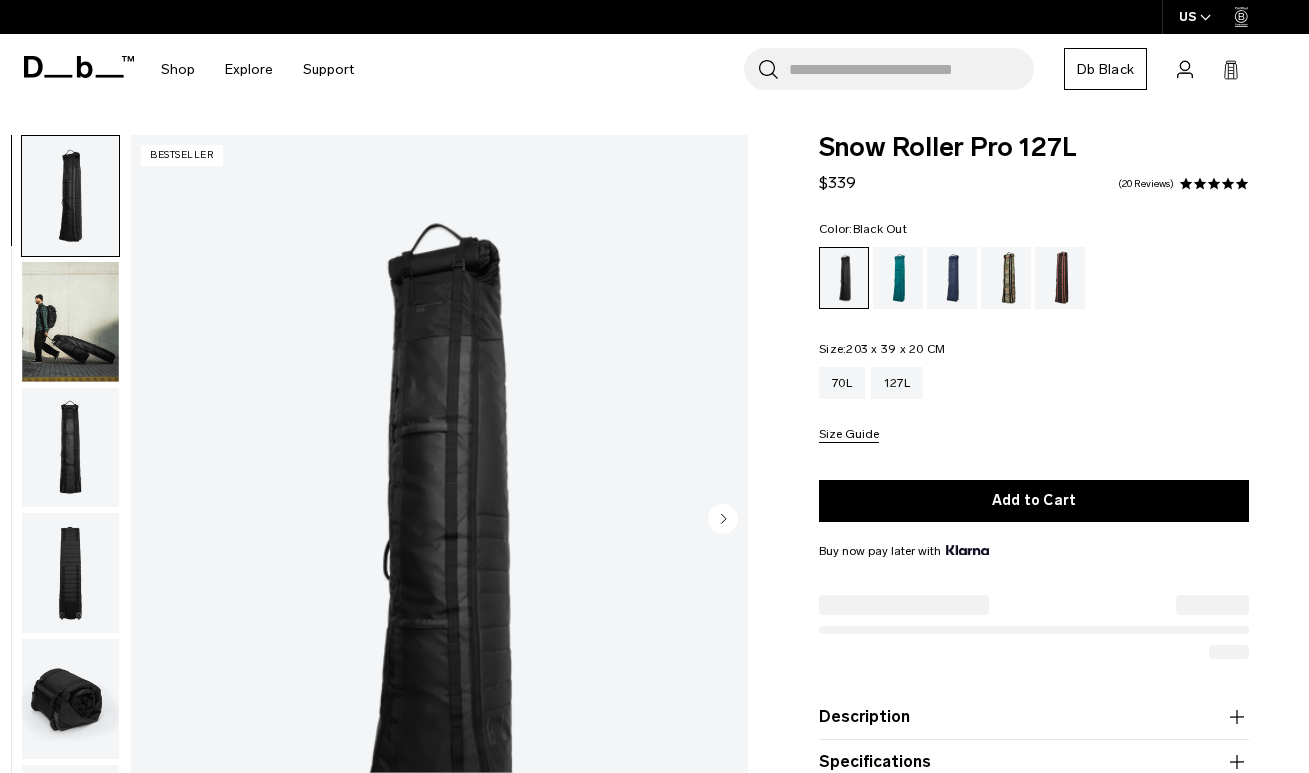 scroll, scrollTop: 0, scrollLeft: 0, axis: both 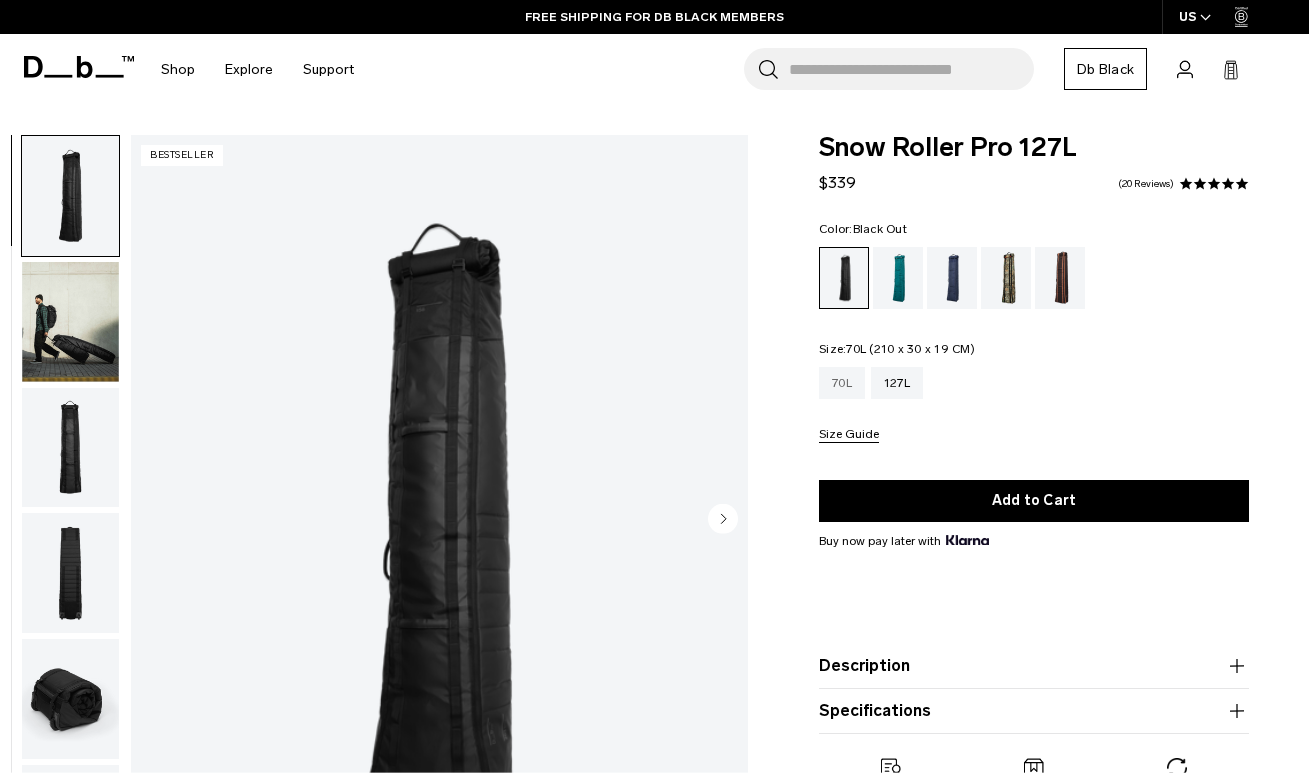 click on "70L" at bounding box center [842, 383] 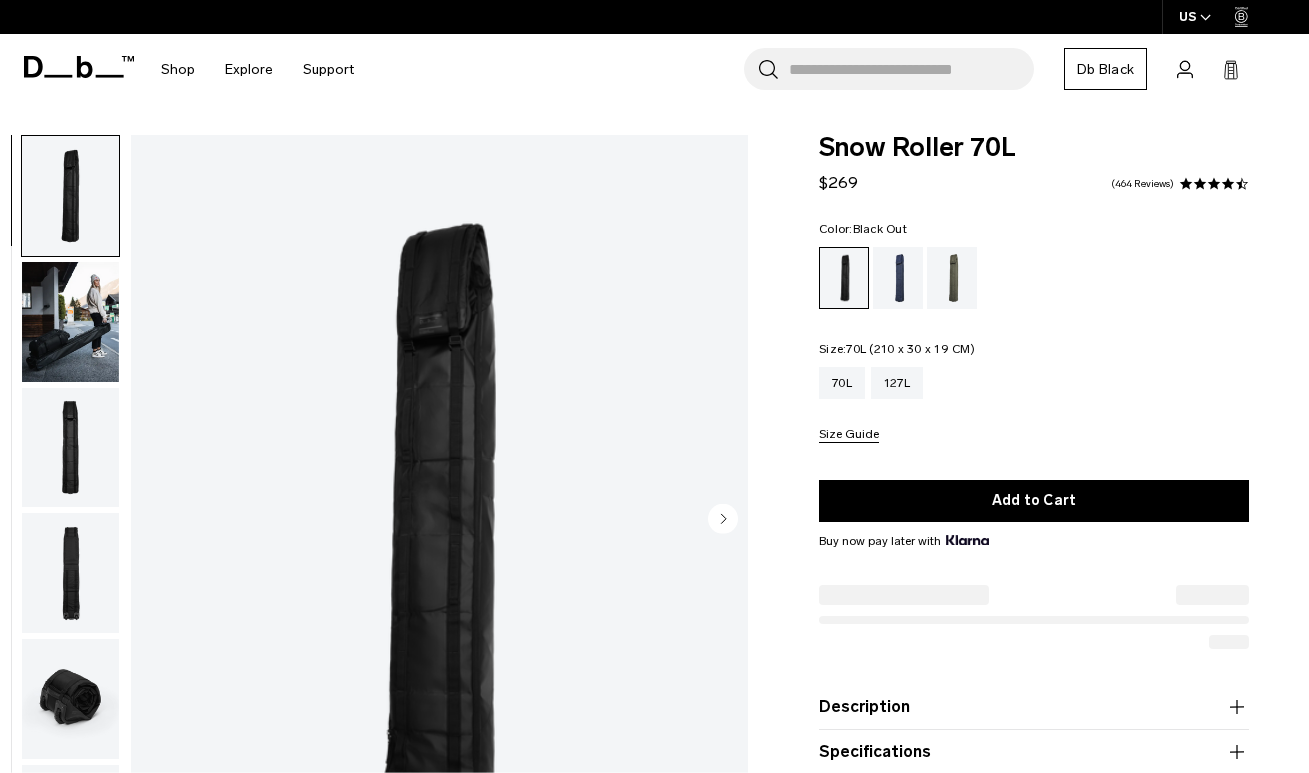 scroll, scrollTop: 0, scrollLeft: 0, axis: both 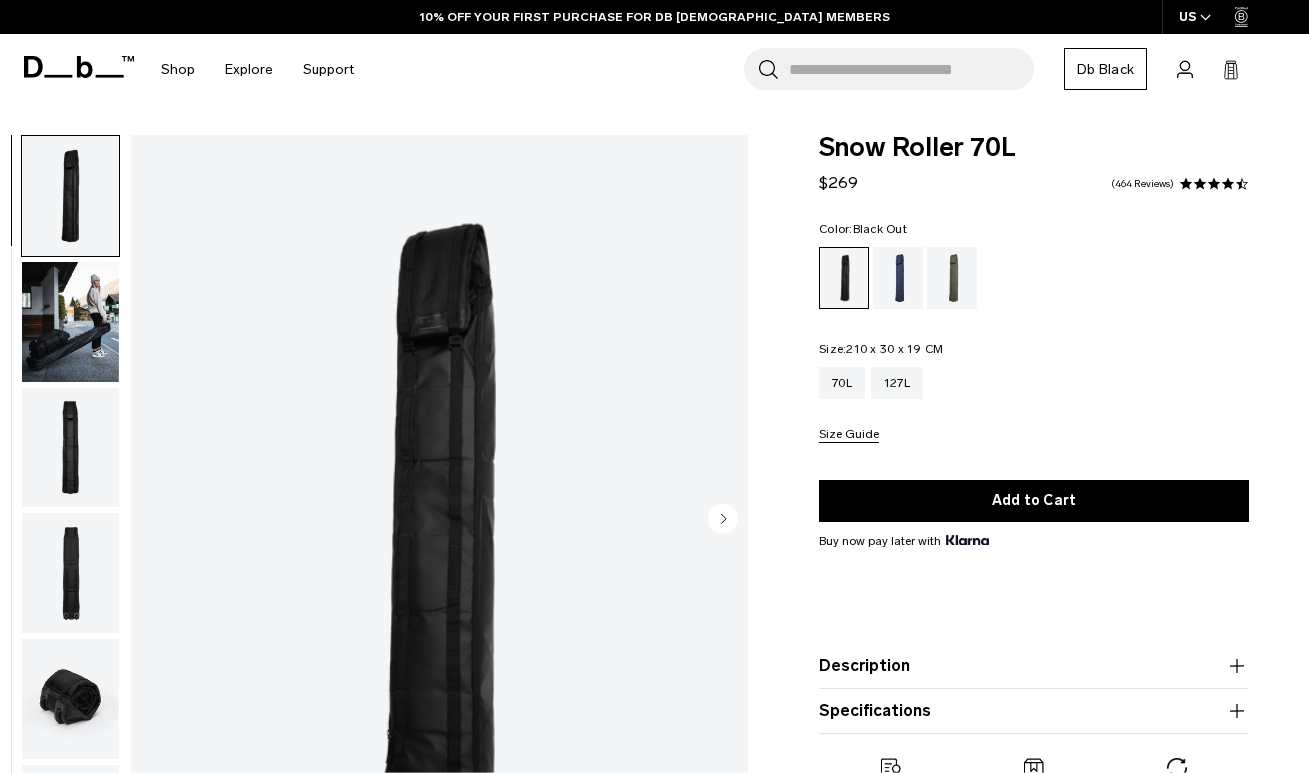 click at bounding box center [70, 322] 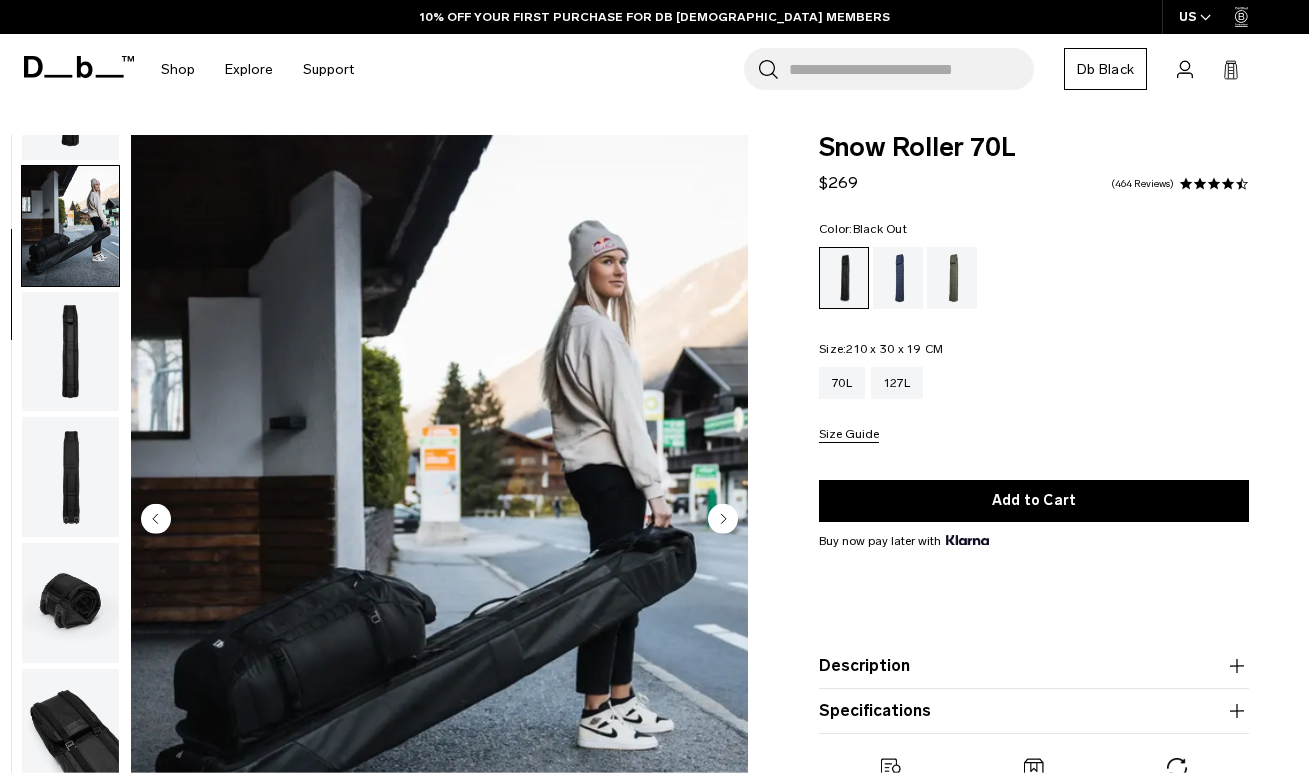 scroll, scrollTop: 126, scrollLeft: 0, axis: vertical 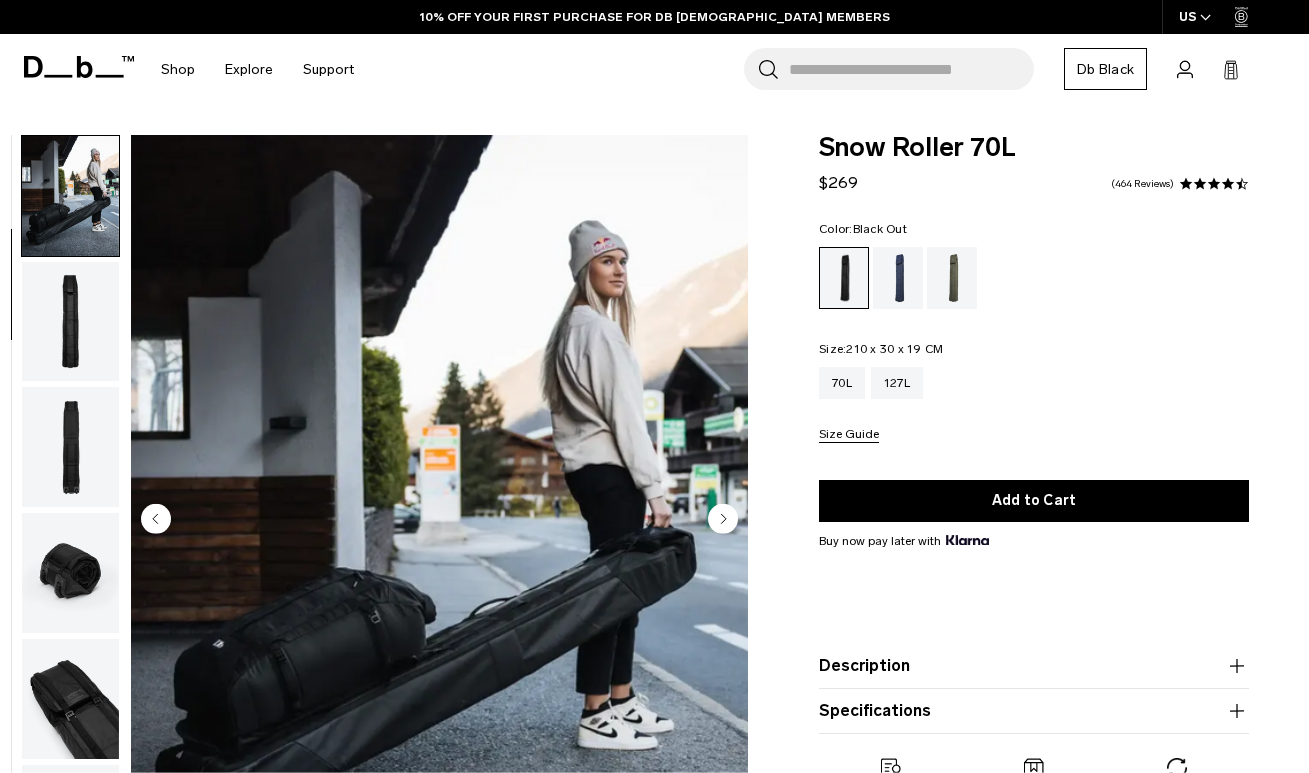 click at bounding box center [70, 322] 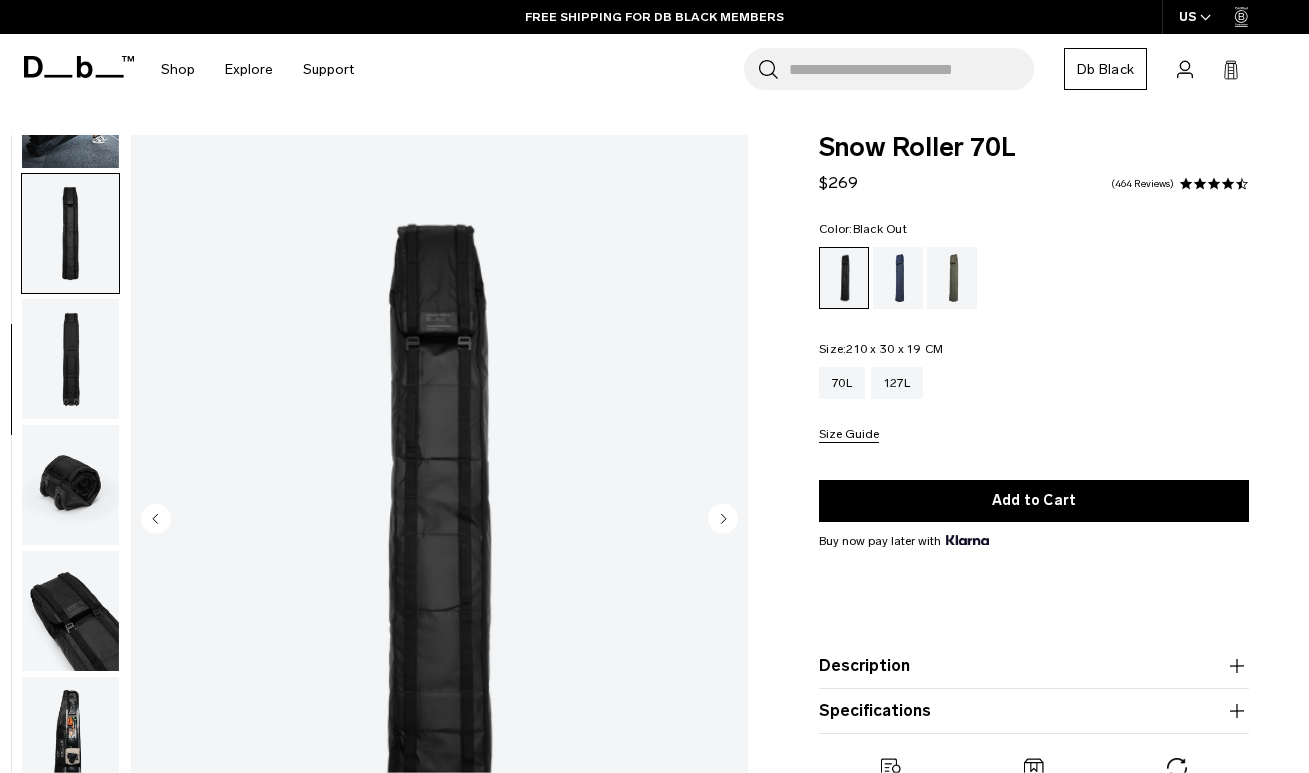 scroll, scrollTop: 231, scrollLeft: 0, axis: vertical 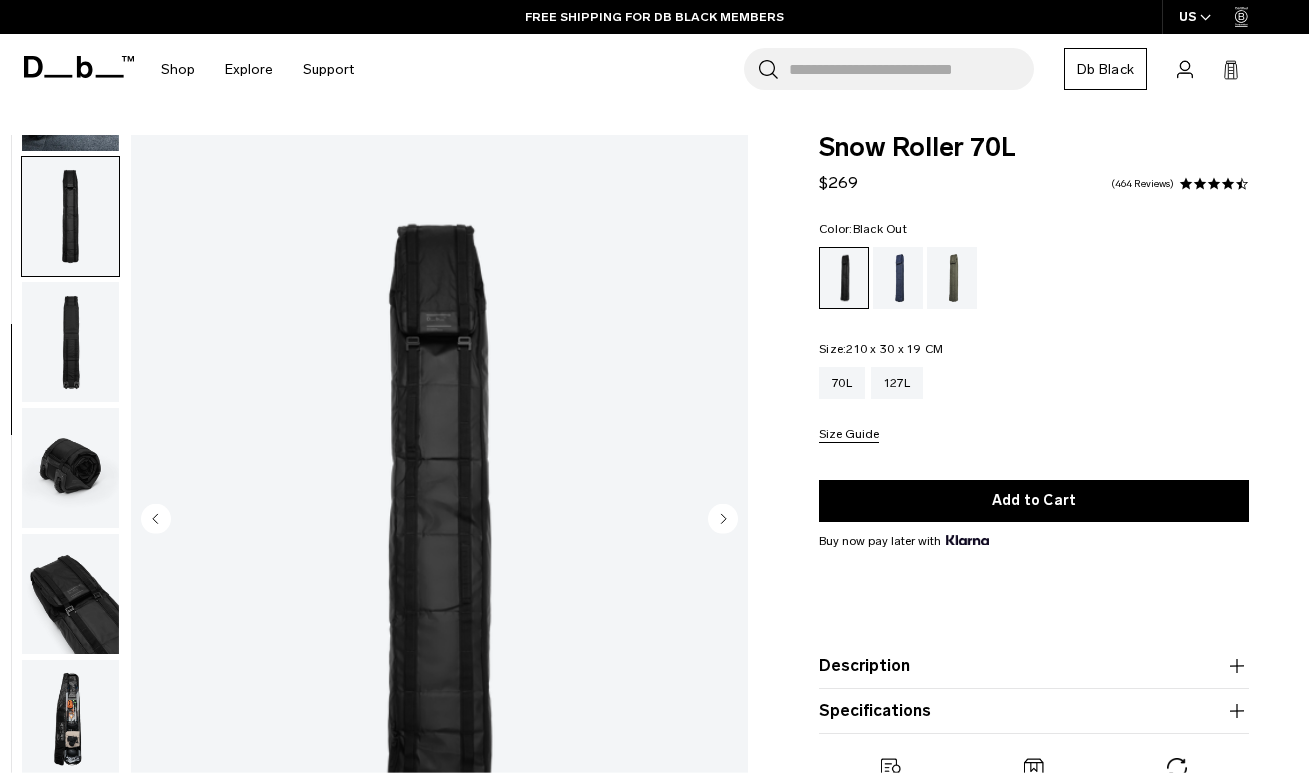 click on "Description" at bounding box center [1034, 666] 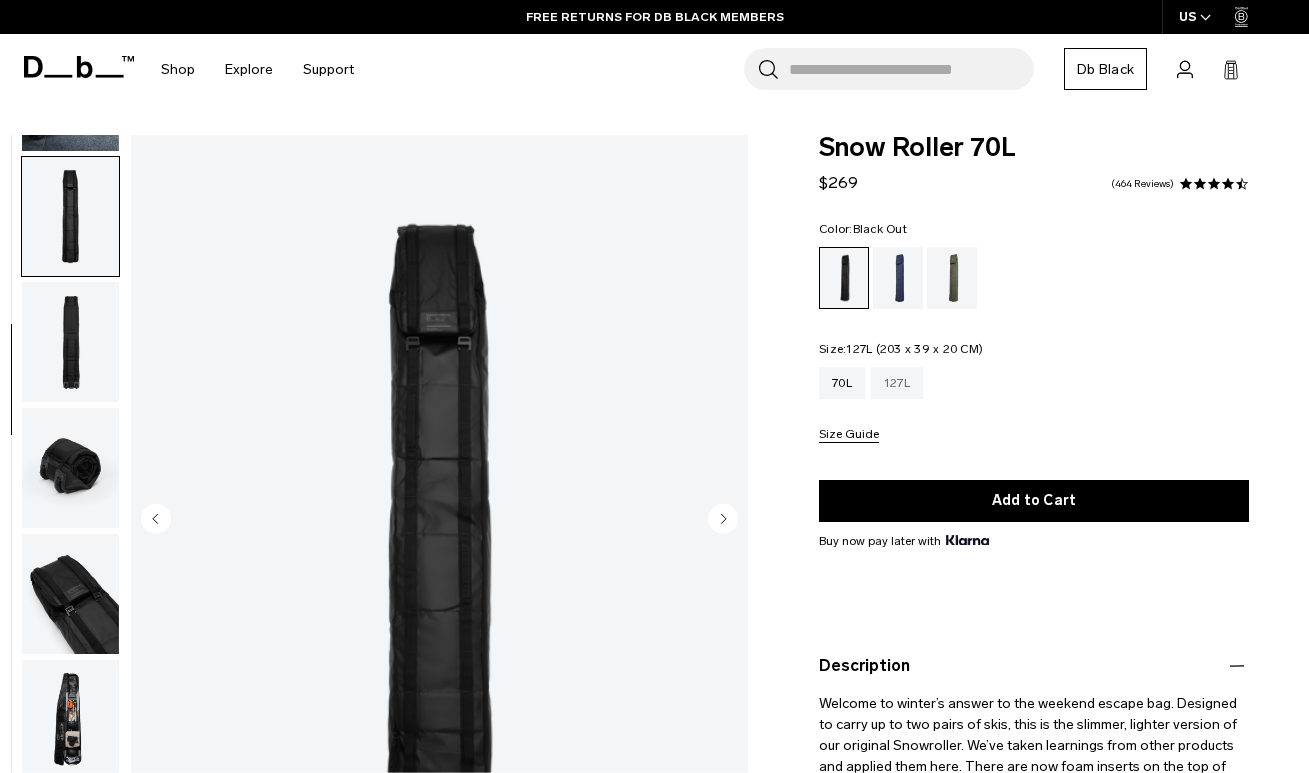 click on "127L" at bounding box center (897, 383) 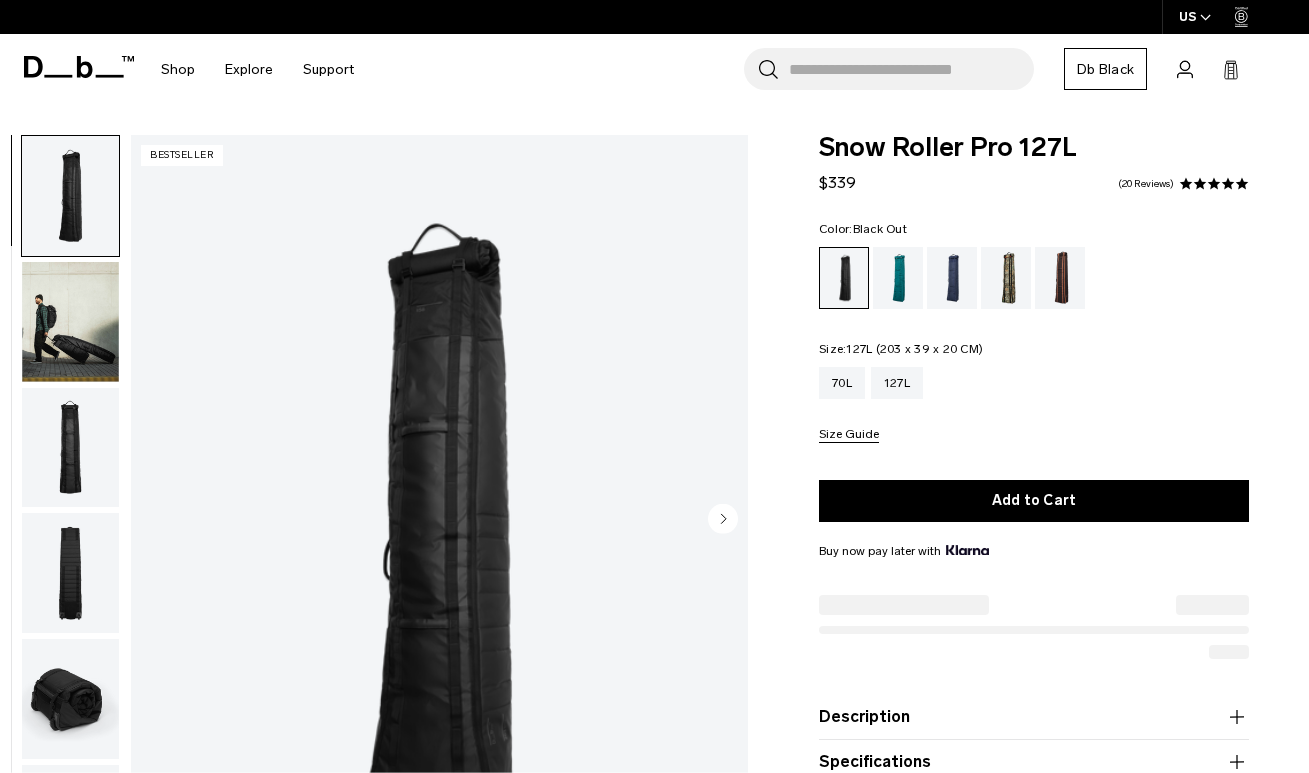 scroll, scrollTop: 0, scrollLeft: 0, axis: both 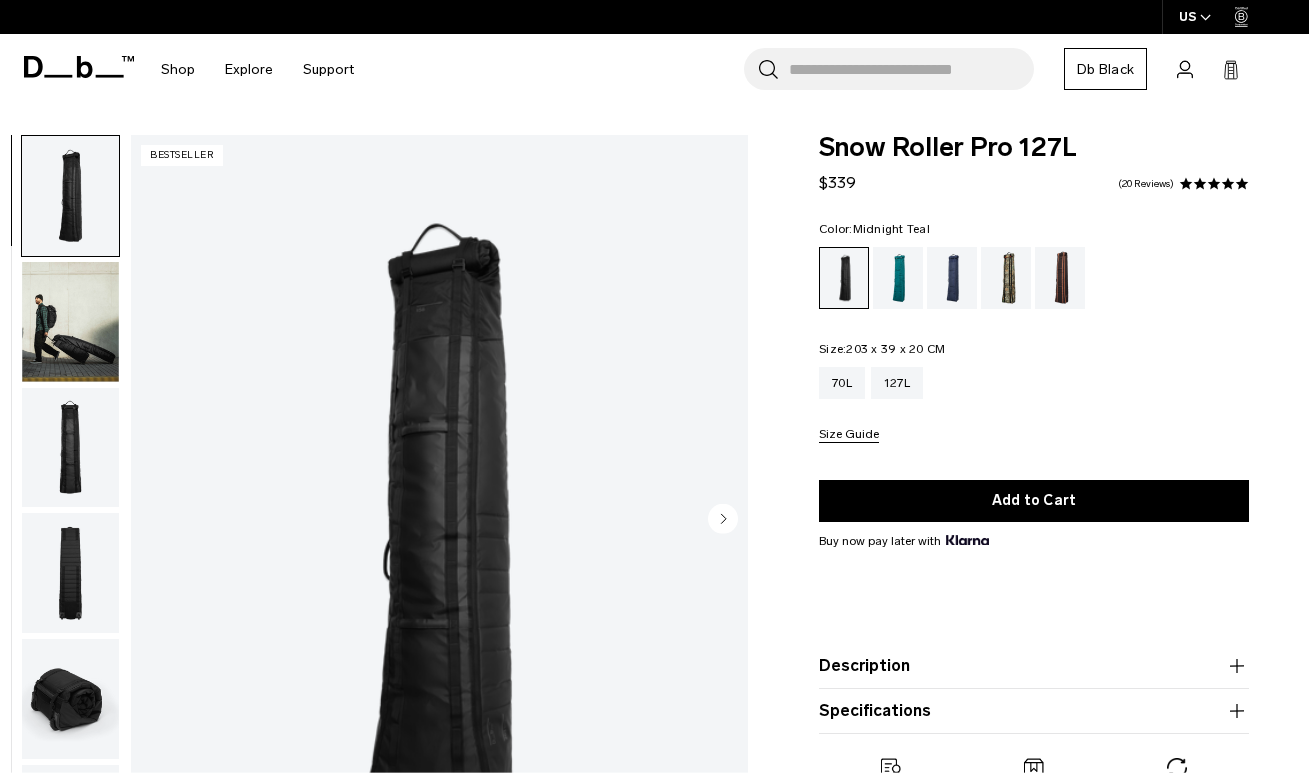 click at bounding box center [898, 278] 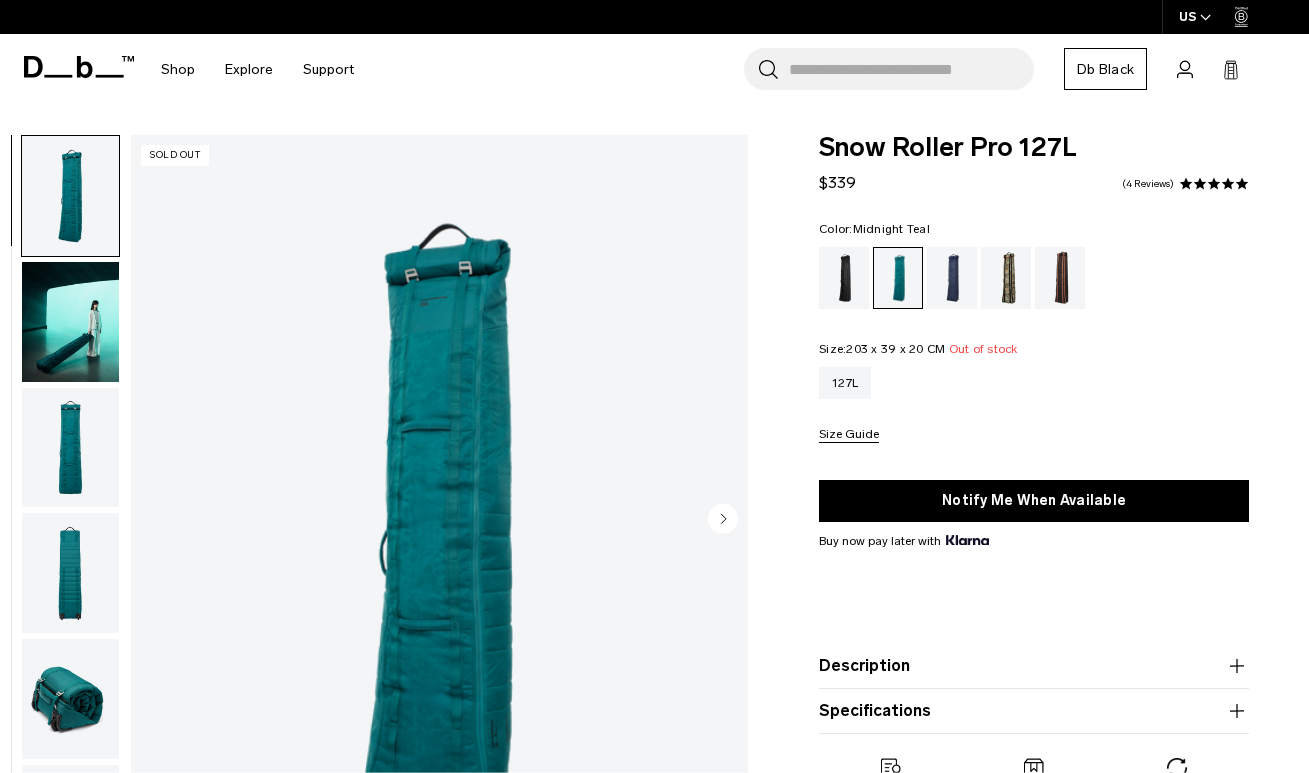 scroll, scrollTop: 0, scrollLeft: 0, axis: both 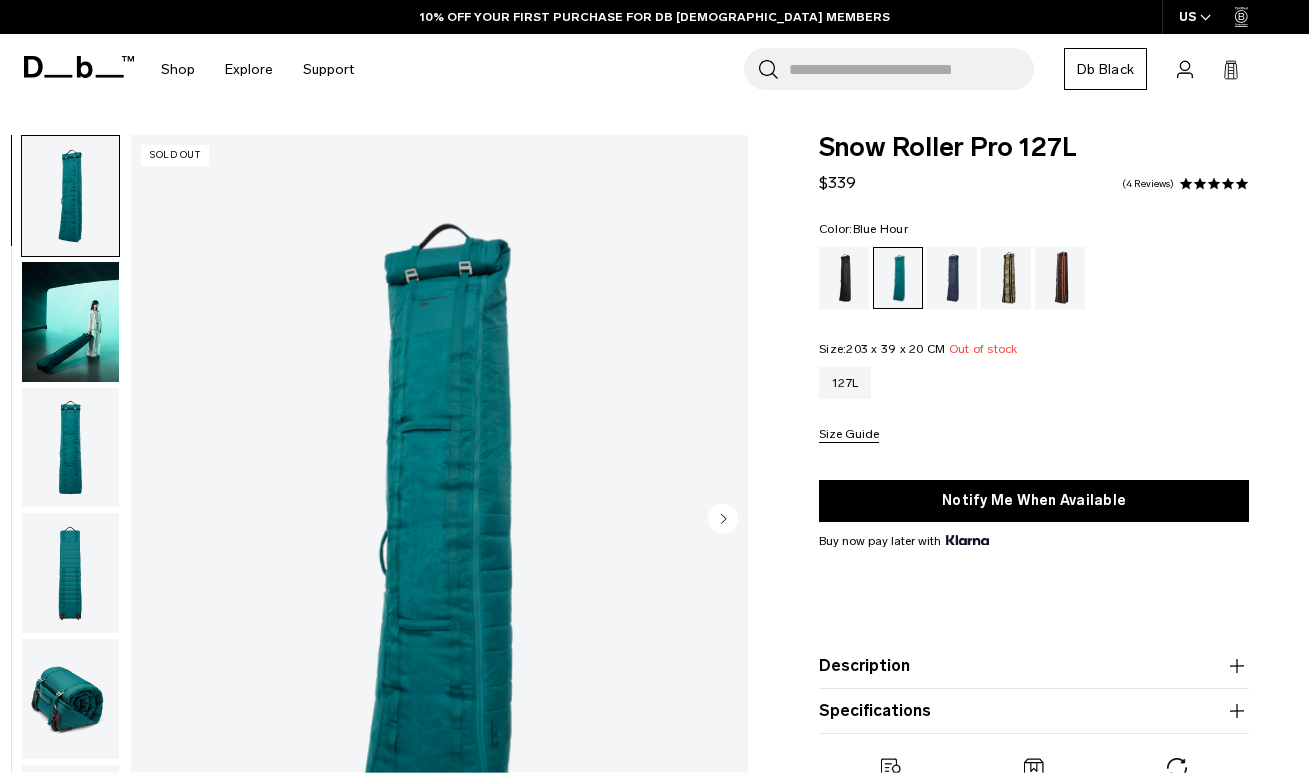 click at bounding box center [952, 278] 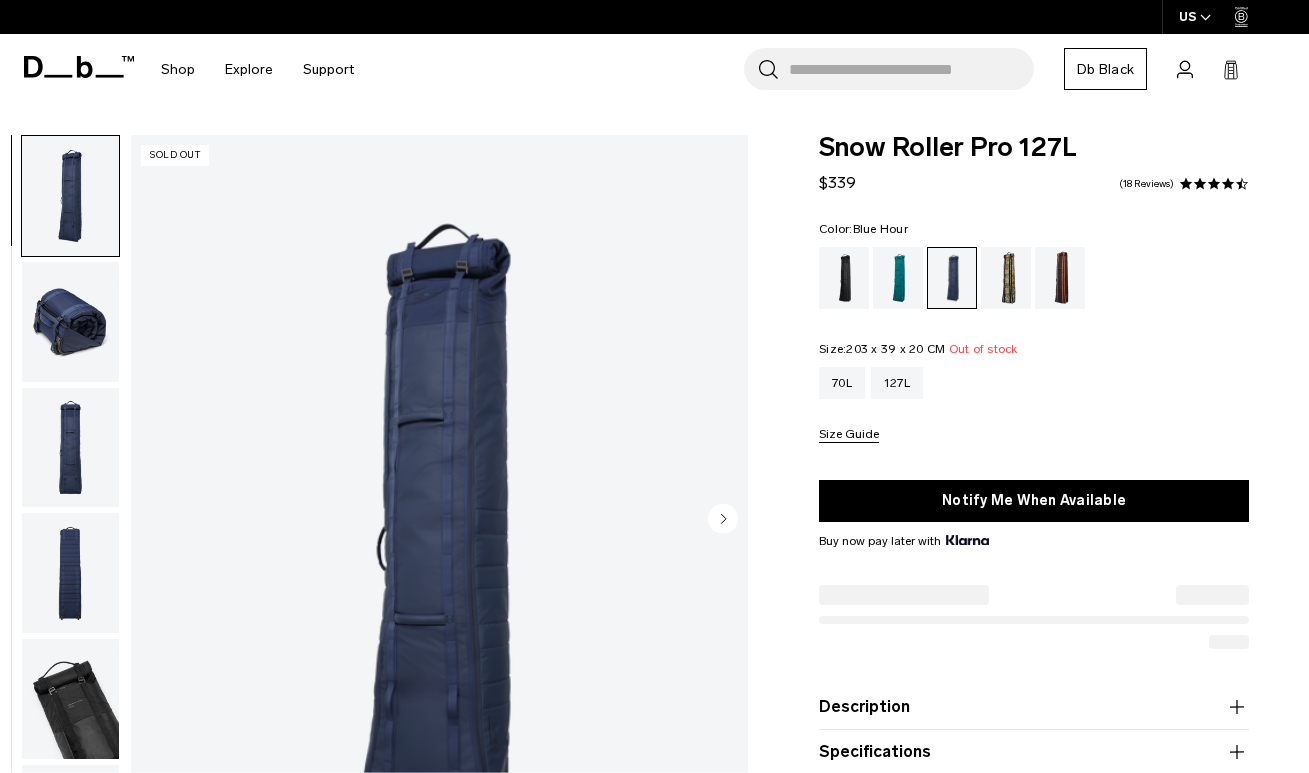 scroll, scrollTop: 0, scrollLeft: 0, axis: both 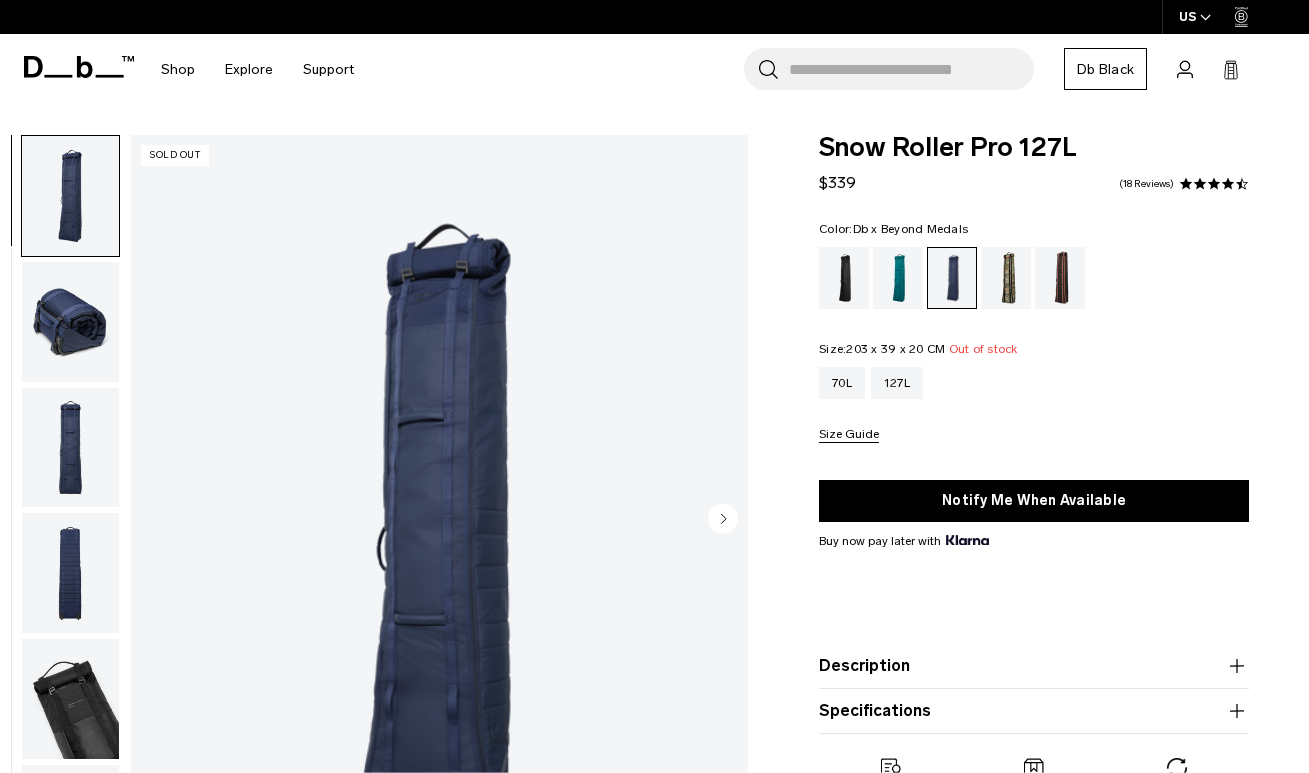 click at bounding box center (1006, 278) 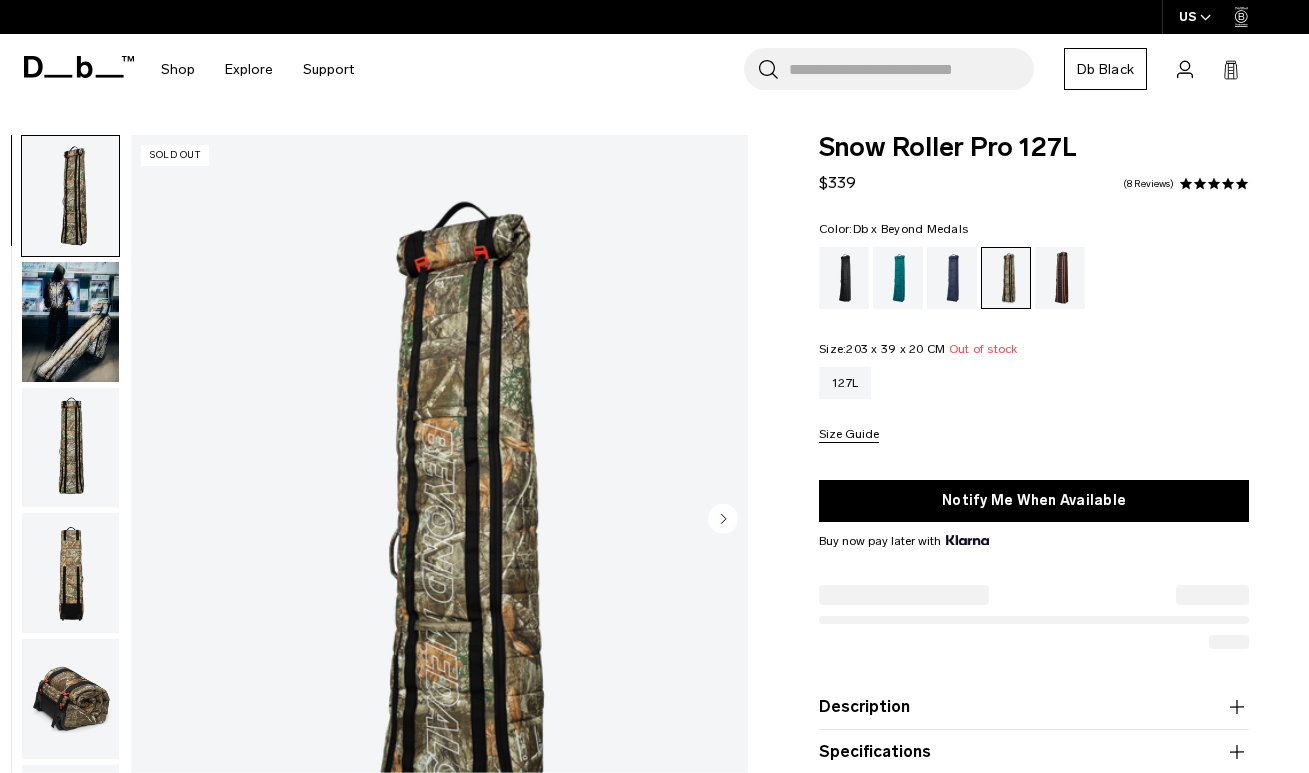 scroll, scrollTop: 0, scrollLeft: 0, axis: both 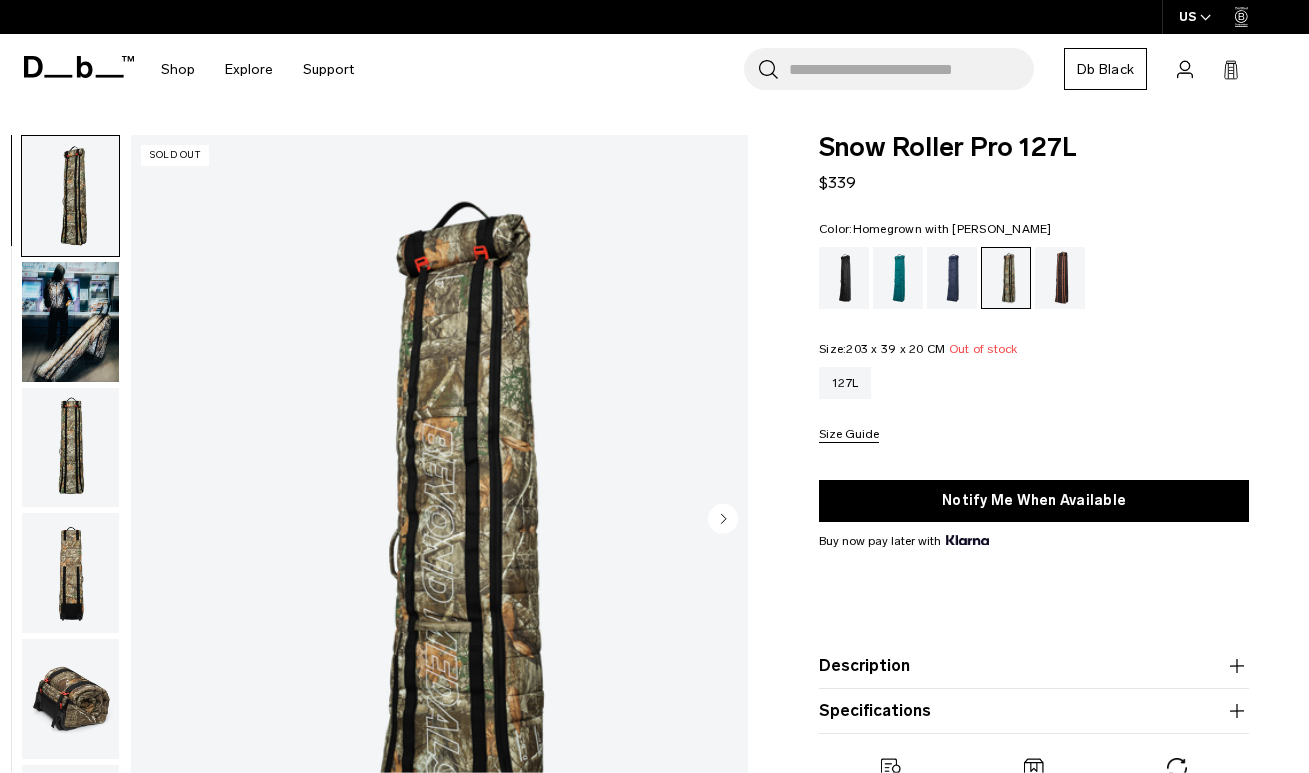 click at bounding box center (1060, 278) 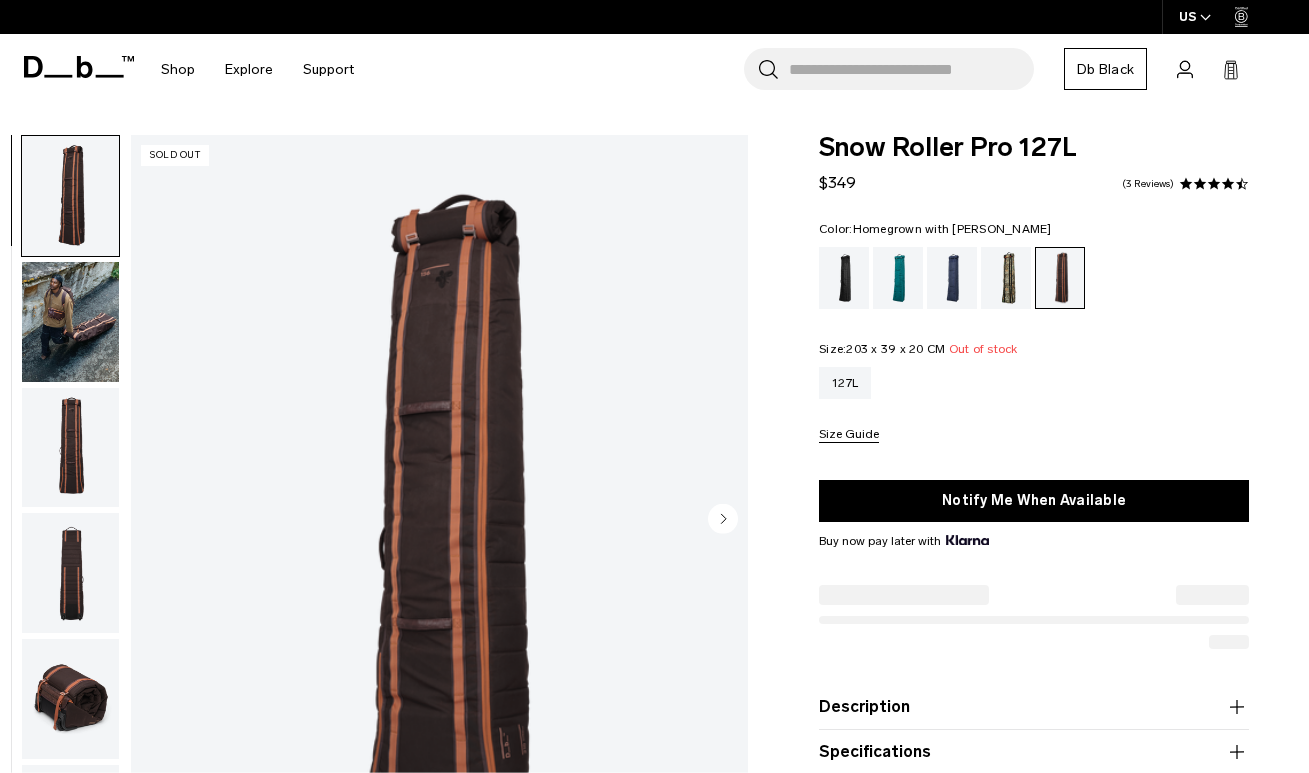 scroll, scrollTop: 0, scrollLeft: 0, axis: both 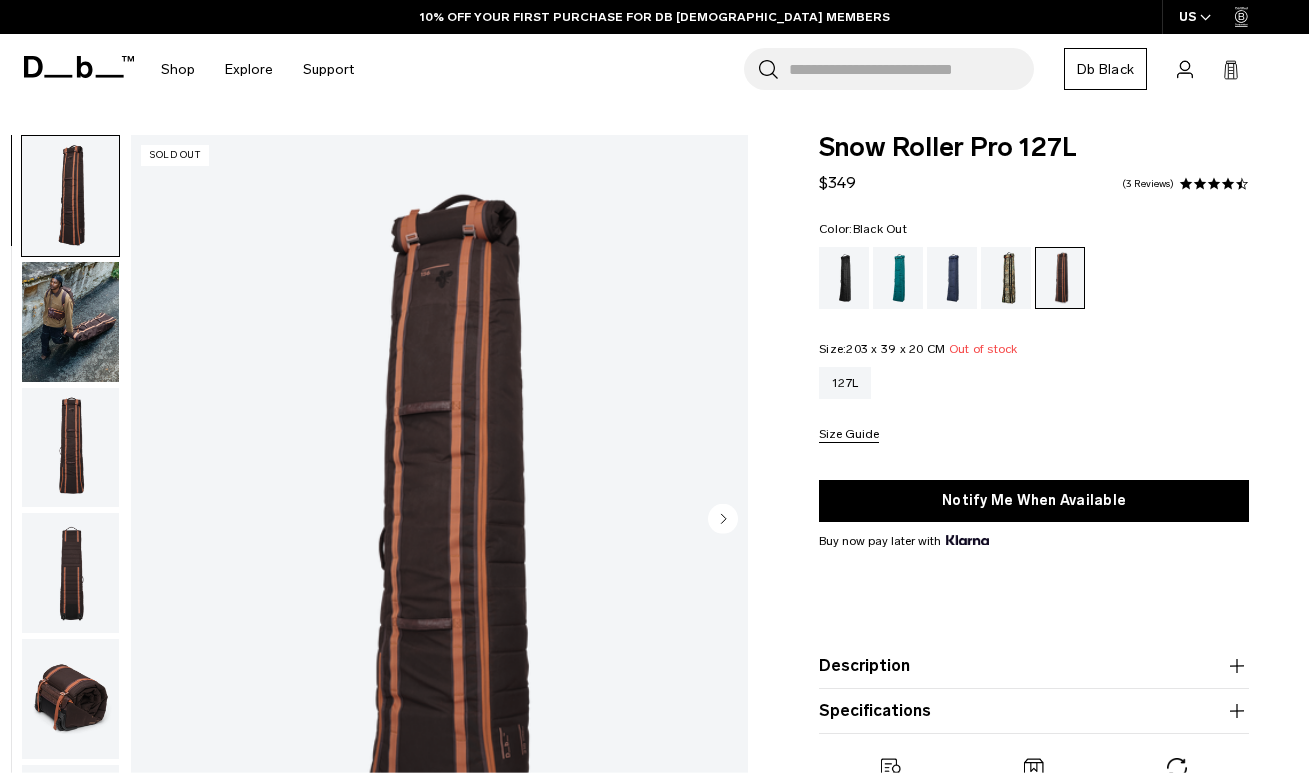 click at bounding box center (844, 278) 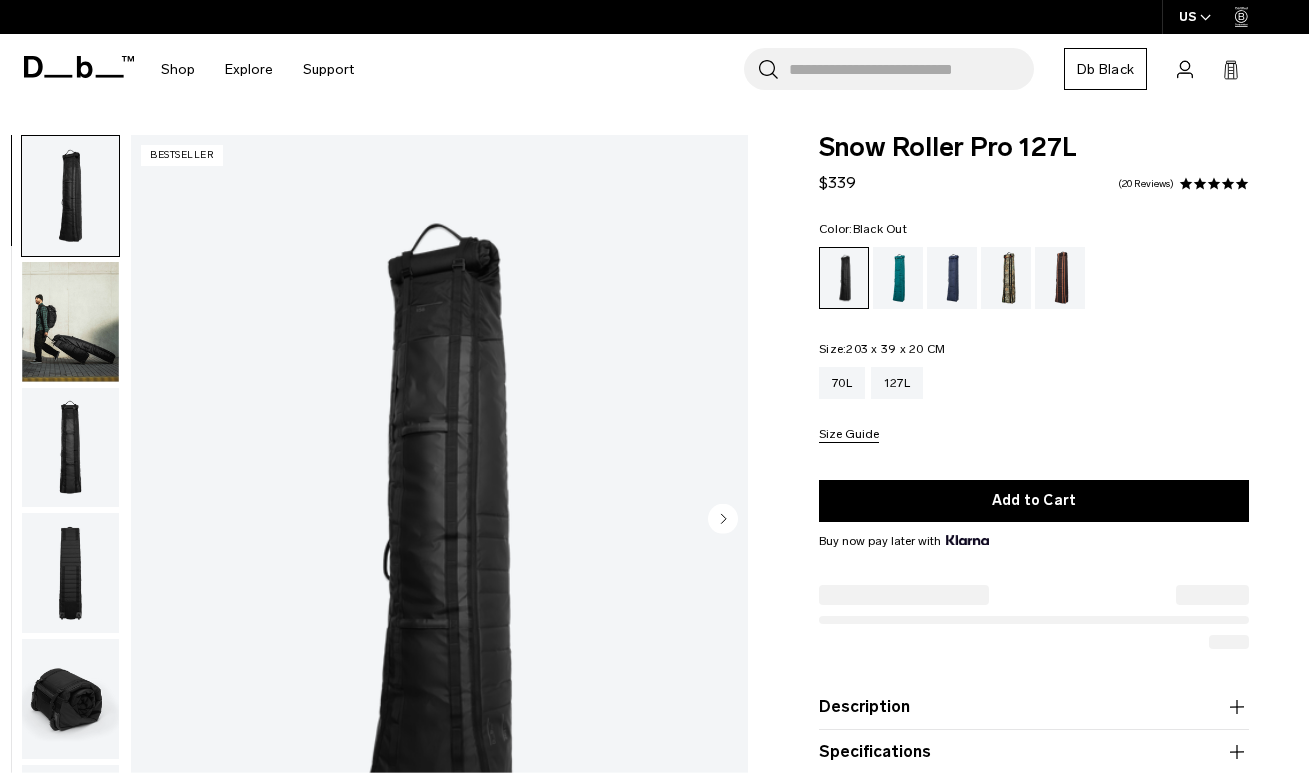 scroll, scrollTop: 0, scrollLeft: 0, axis: both 